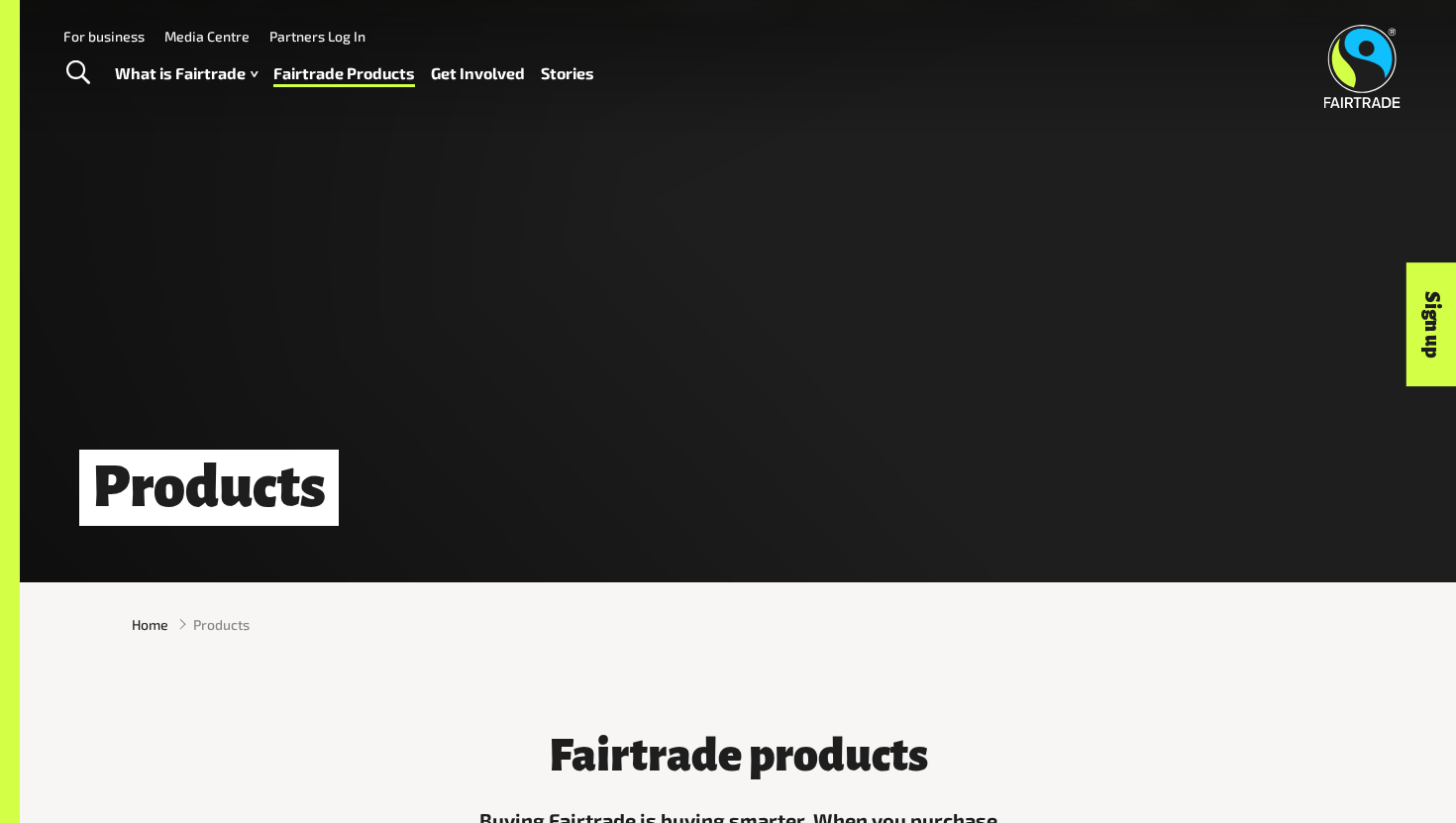 scroll, scrollTop: 0, scrollLeft: 0, axis: both 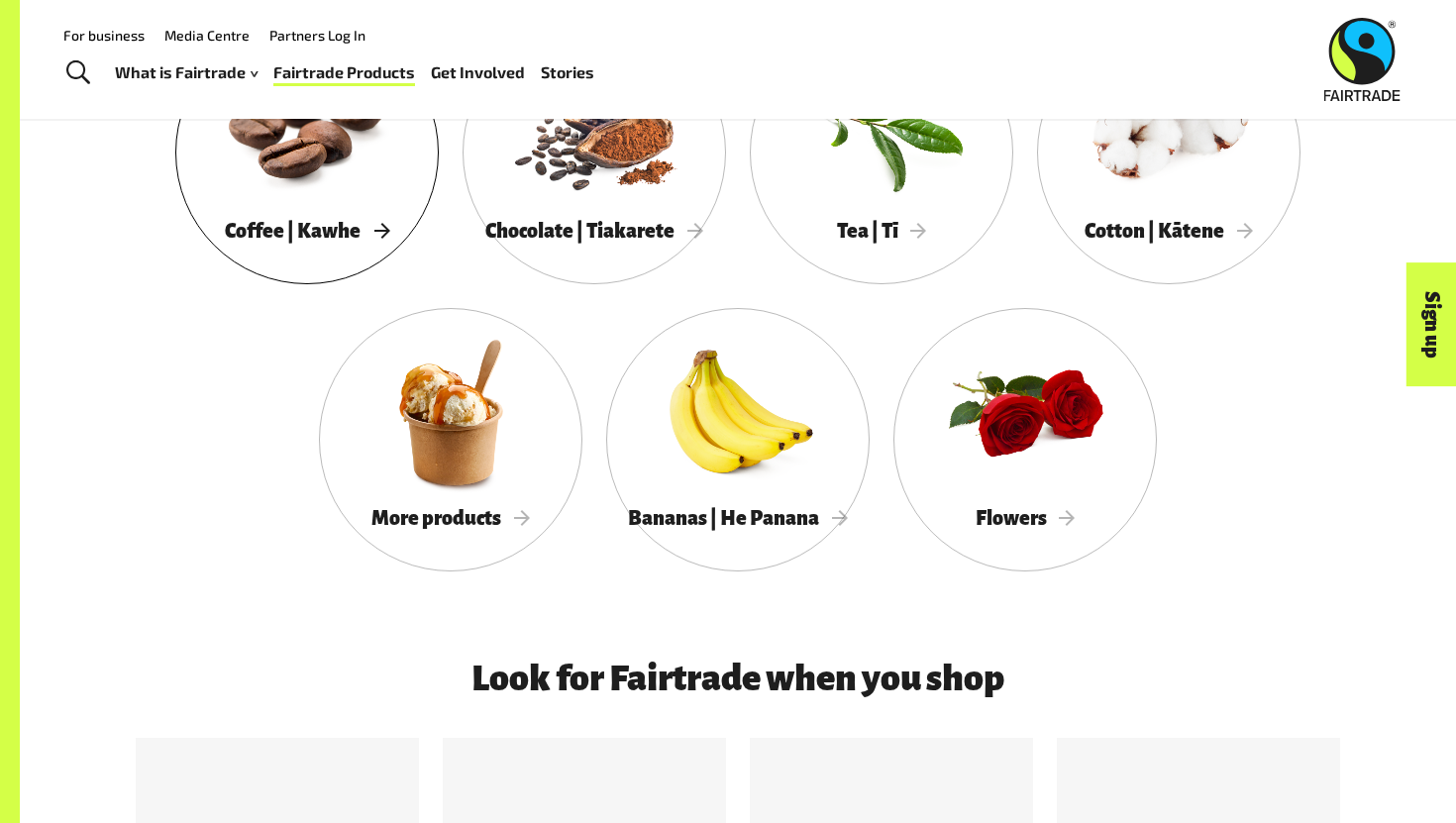 click on "Coffee | Kawhe" at bounding box center (307, 231) 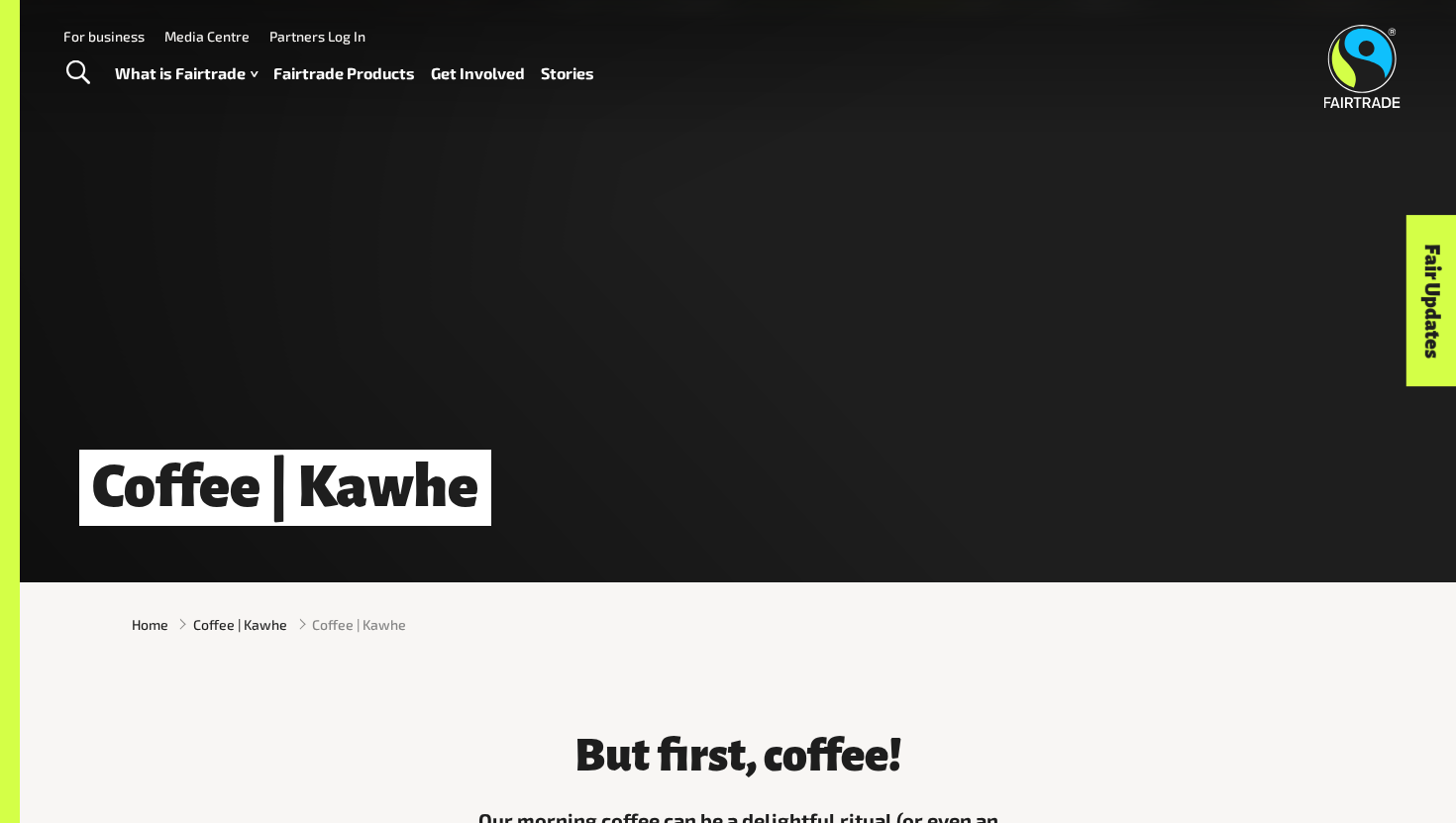 scroll, scrollTop: 0, scrollLeft: 0, axis: both 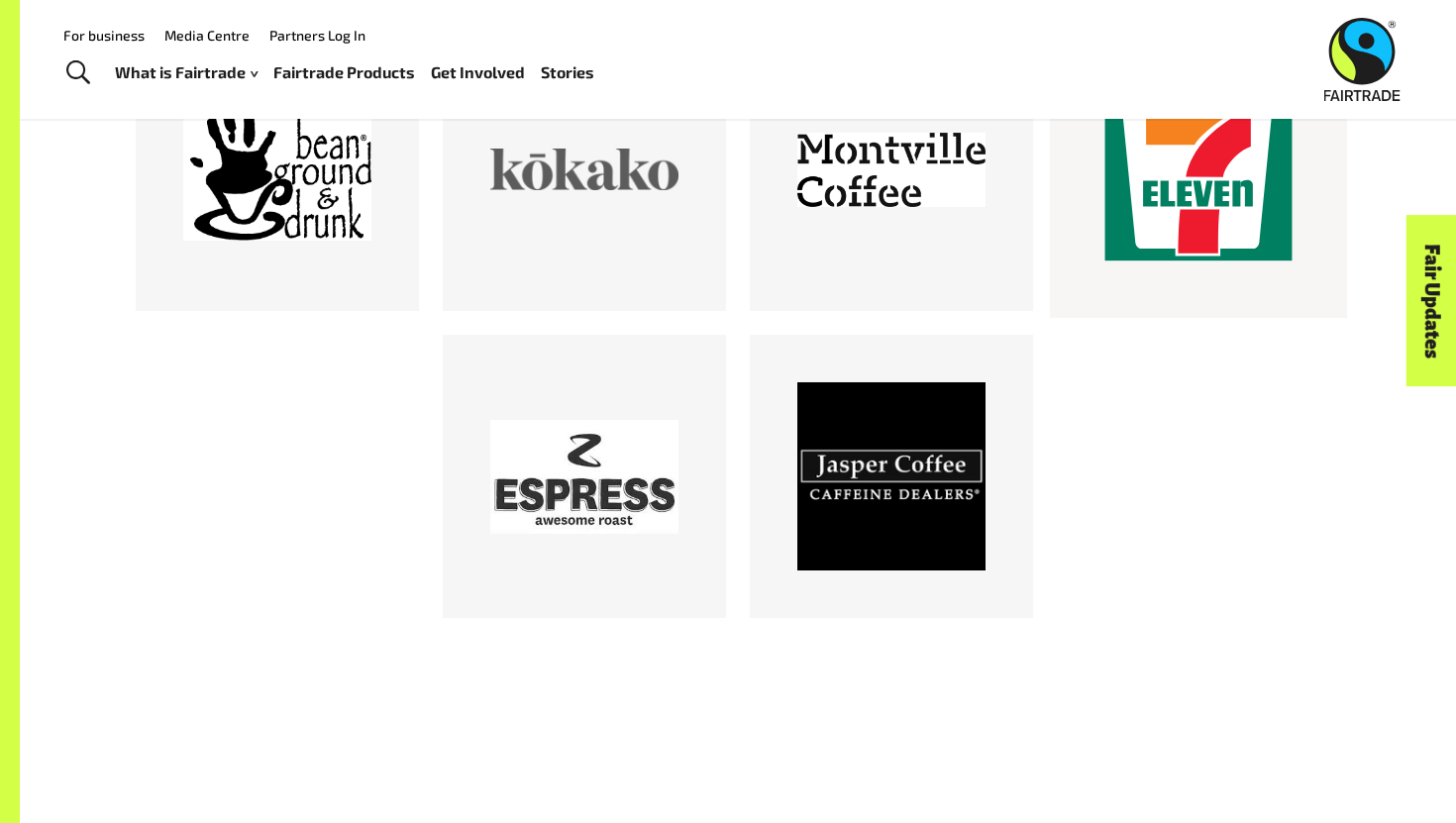 click at bounding box center (1198, 169) 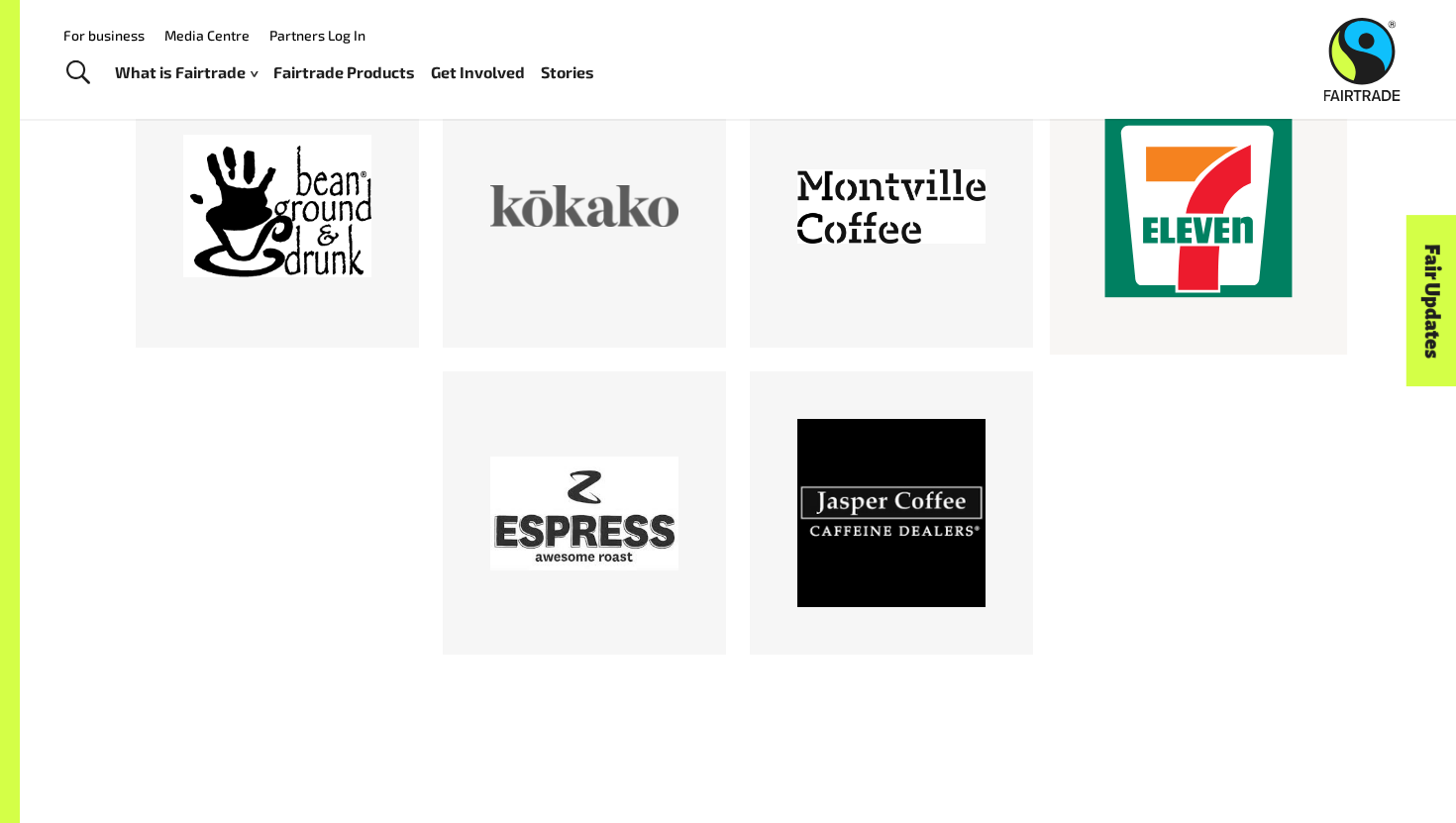 scroll, scrollTop: 1133, scrollLeft: 0, axis: vertical 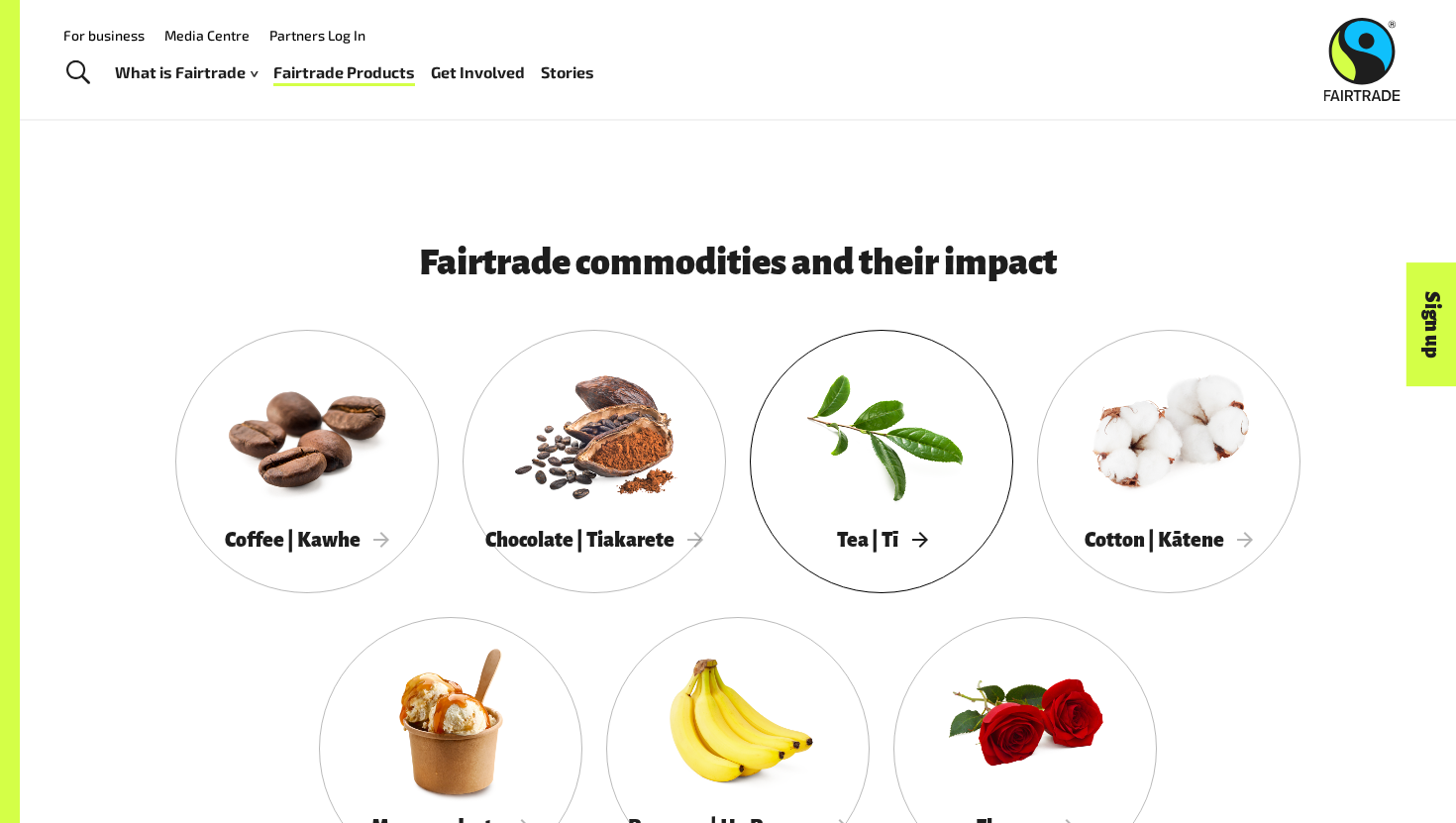 click at bounding box center (882, 434) 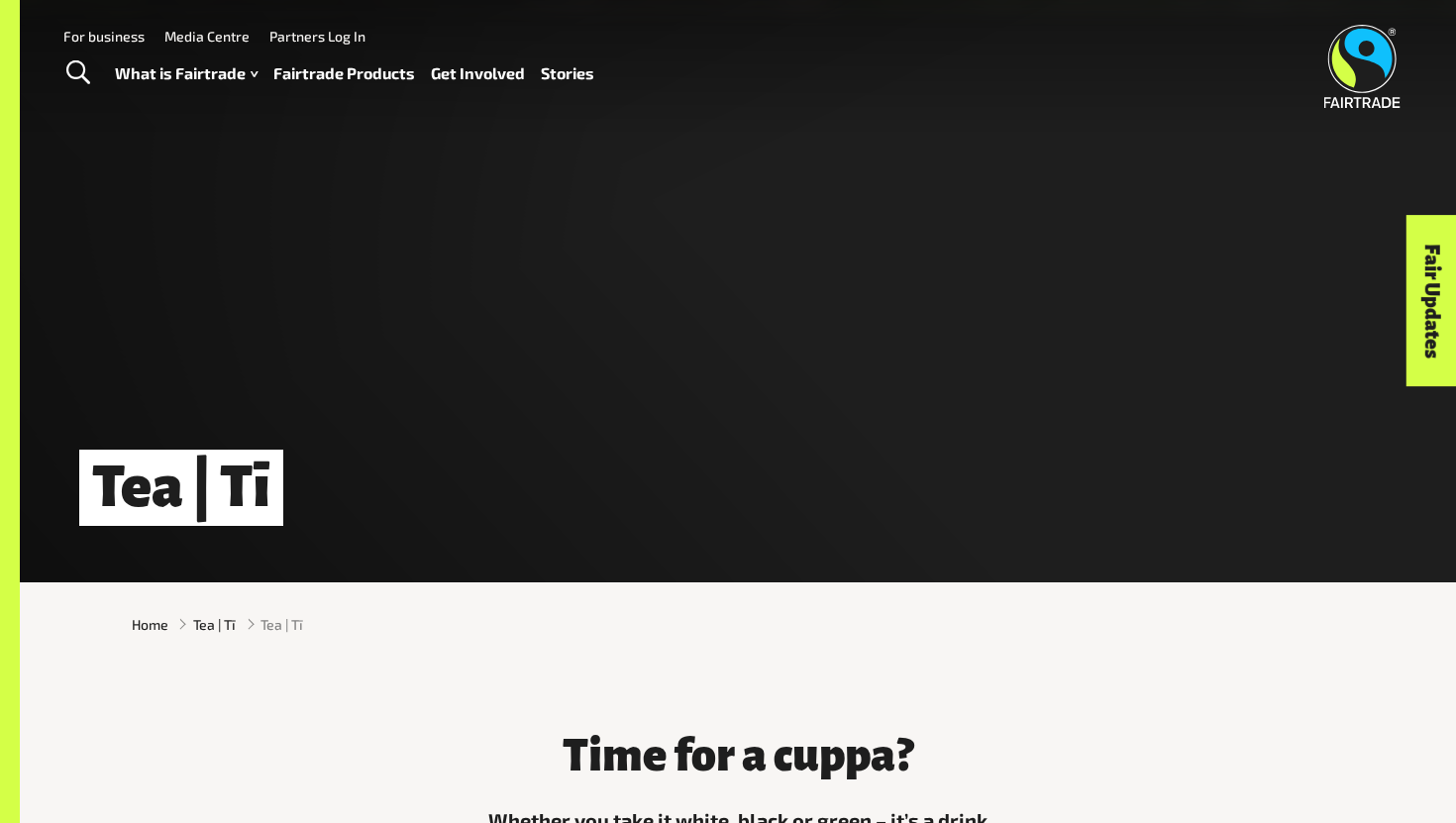 scroll, scrollTop: 0, scrollLeft: 0, axis: both 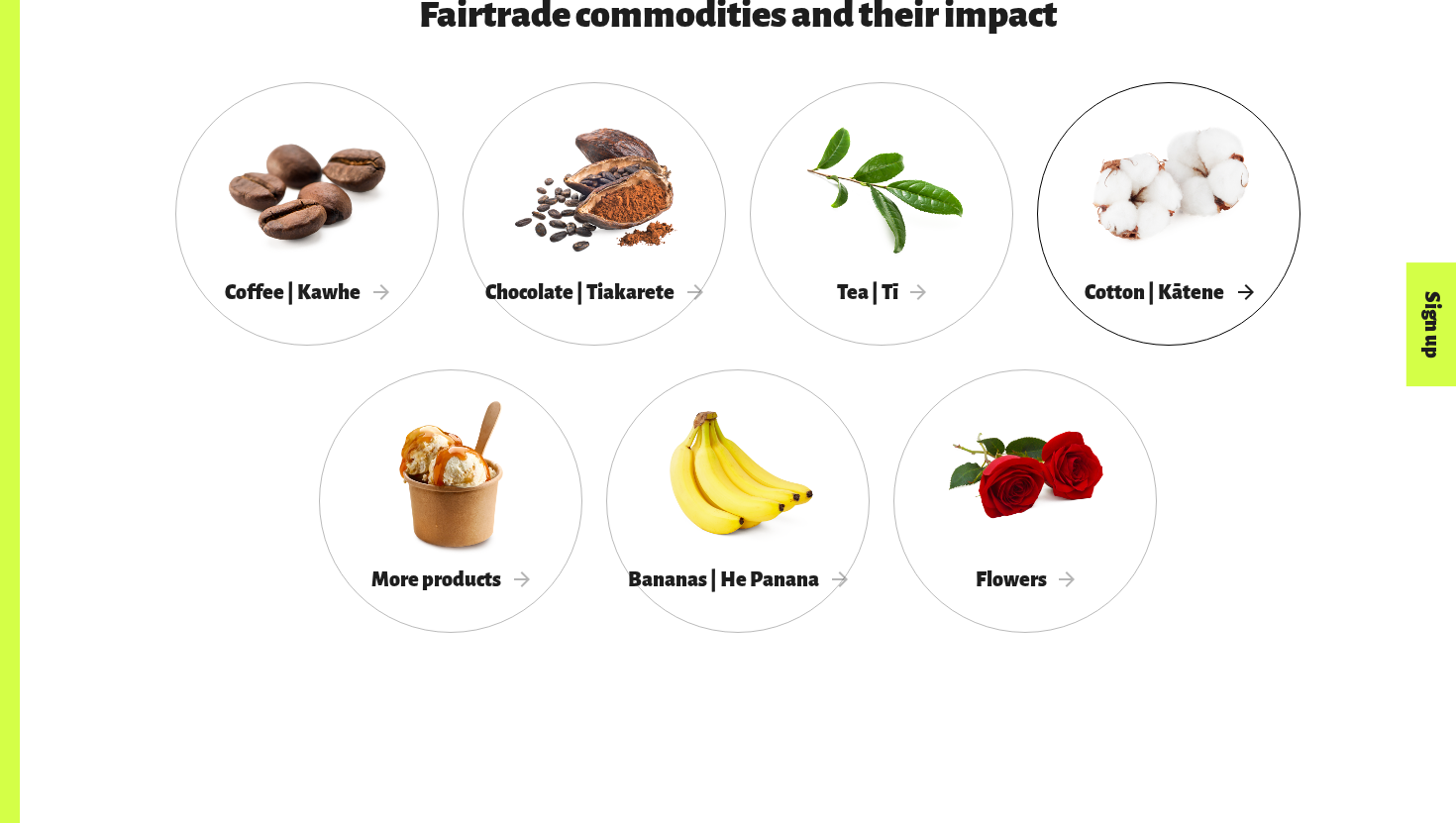 click at bounding box center [1169, 186] 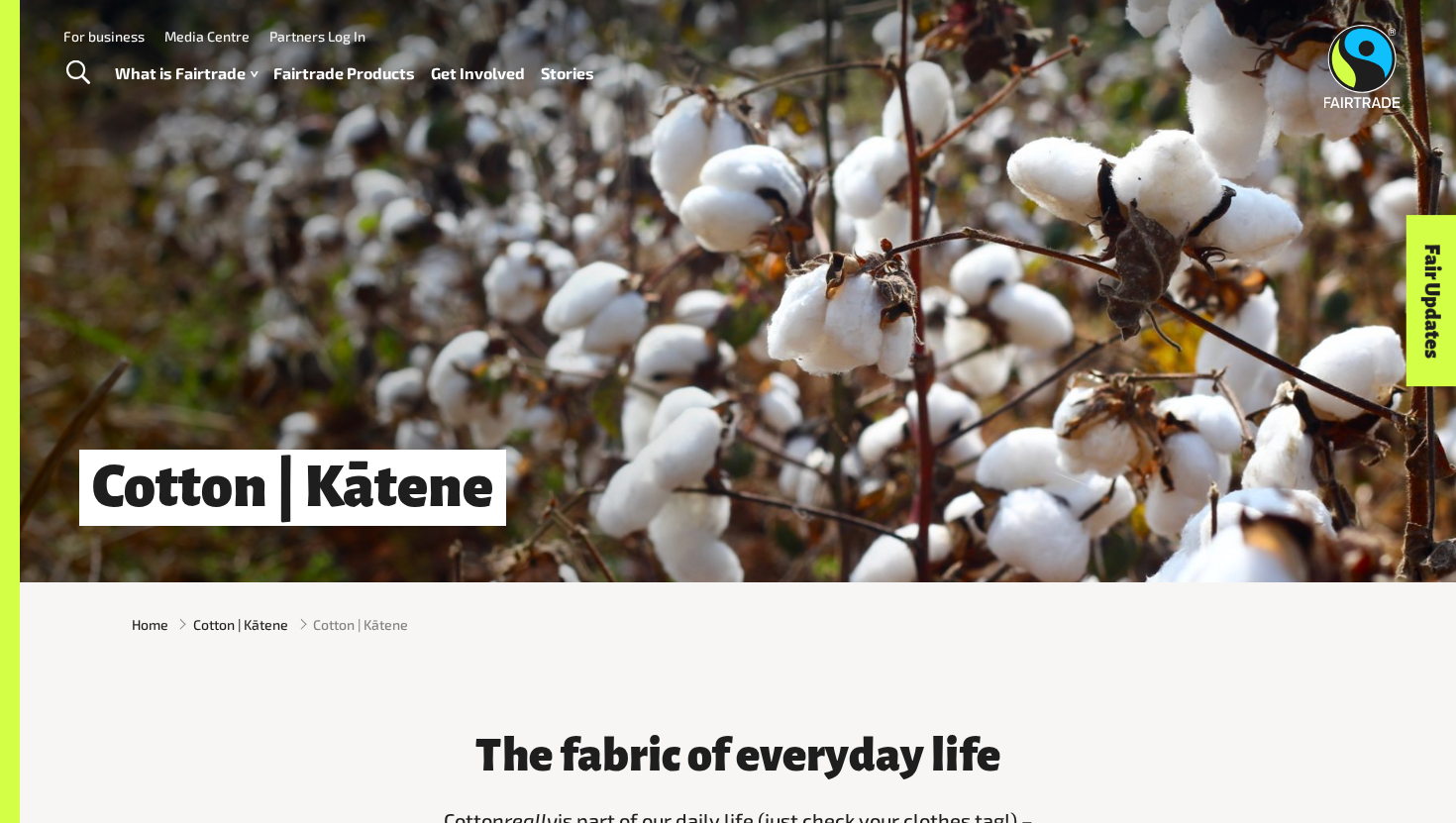 scroll, scrollTop: 0, scrollLeft: 0, axis: both 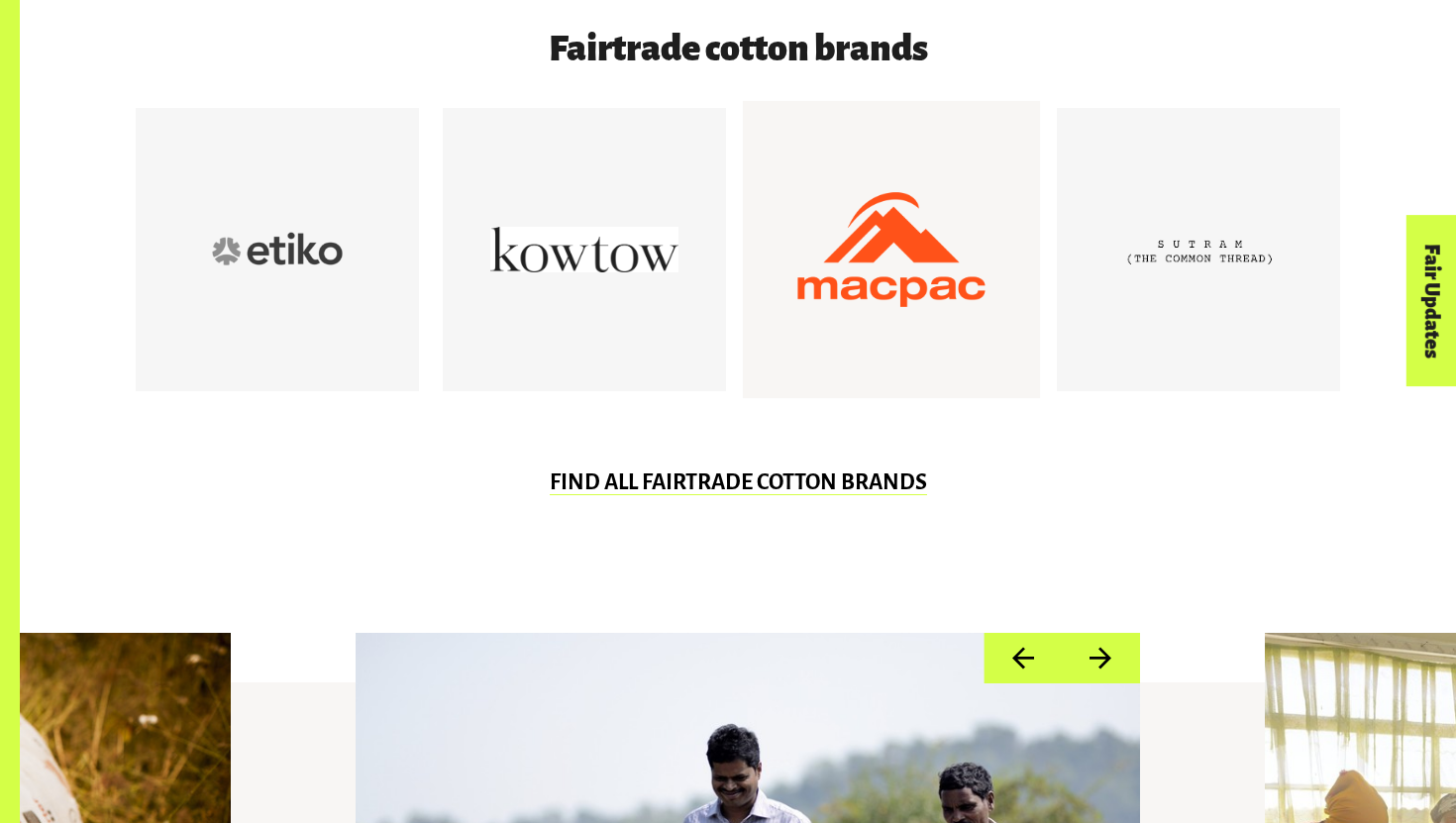 click at bounding box center (891, 250) 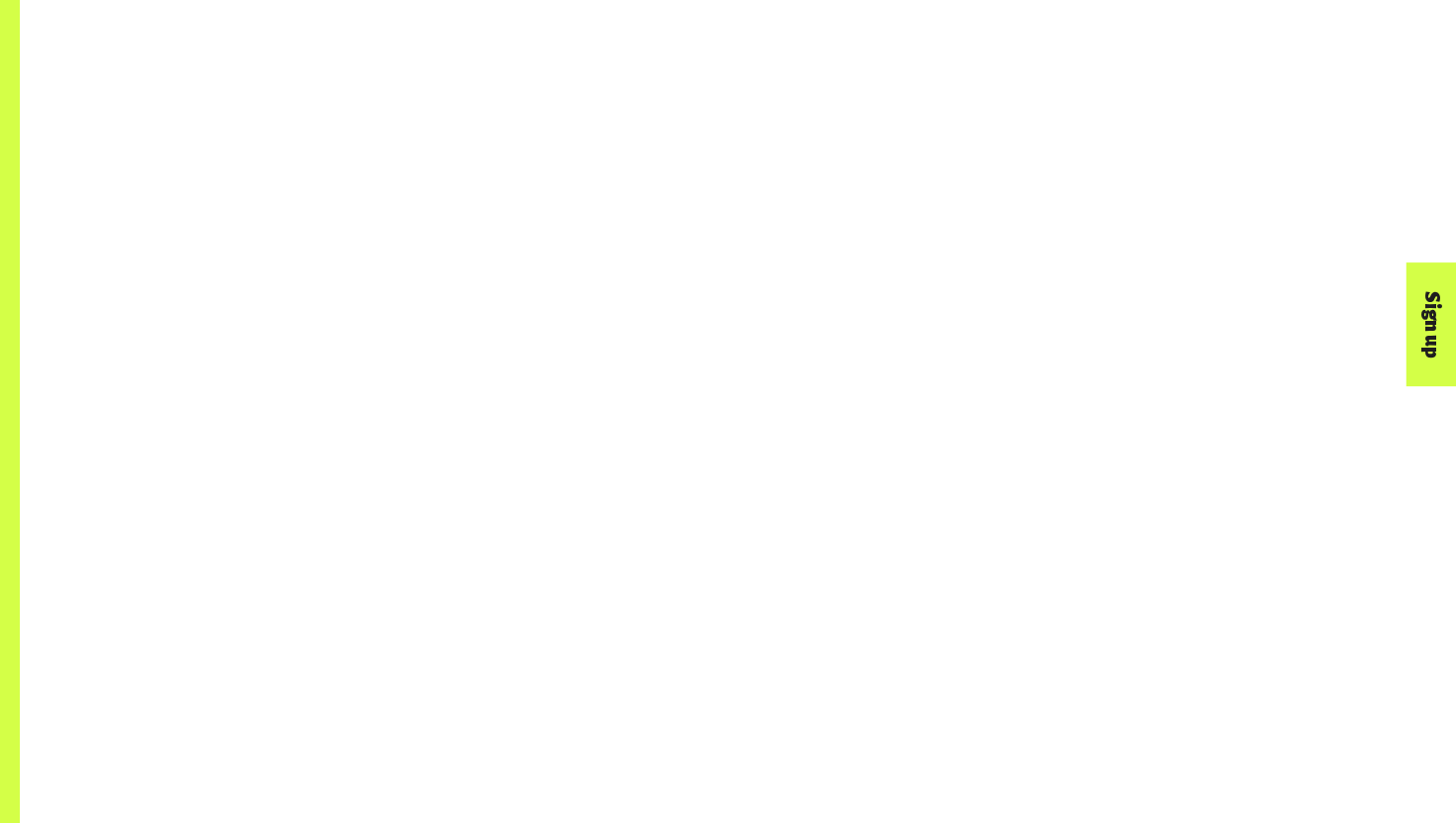 scroll, scrollTop: 1842, scrollLeft: 0, axis: vertical 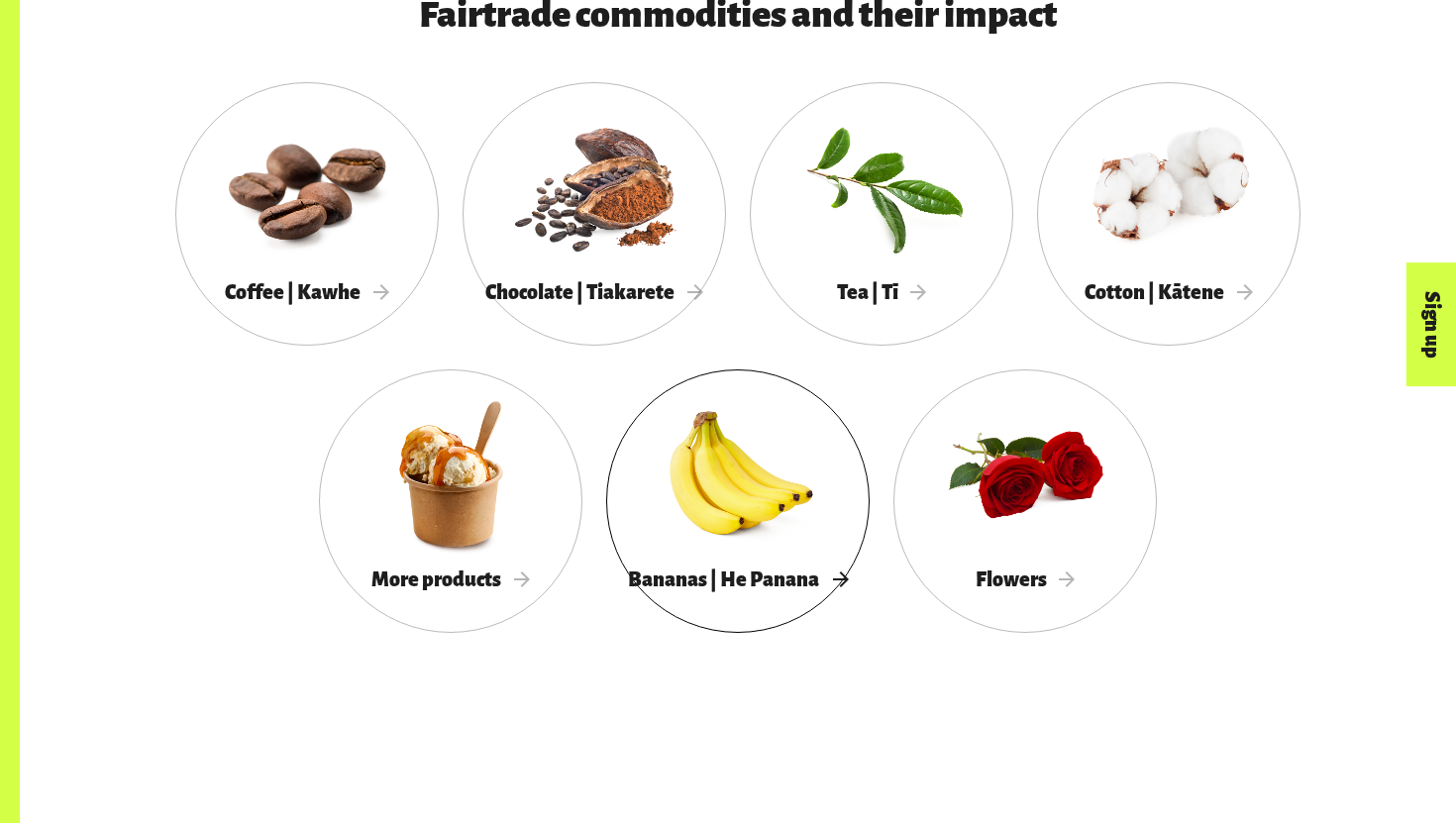 click at bounding box center [738, 473] 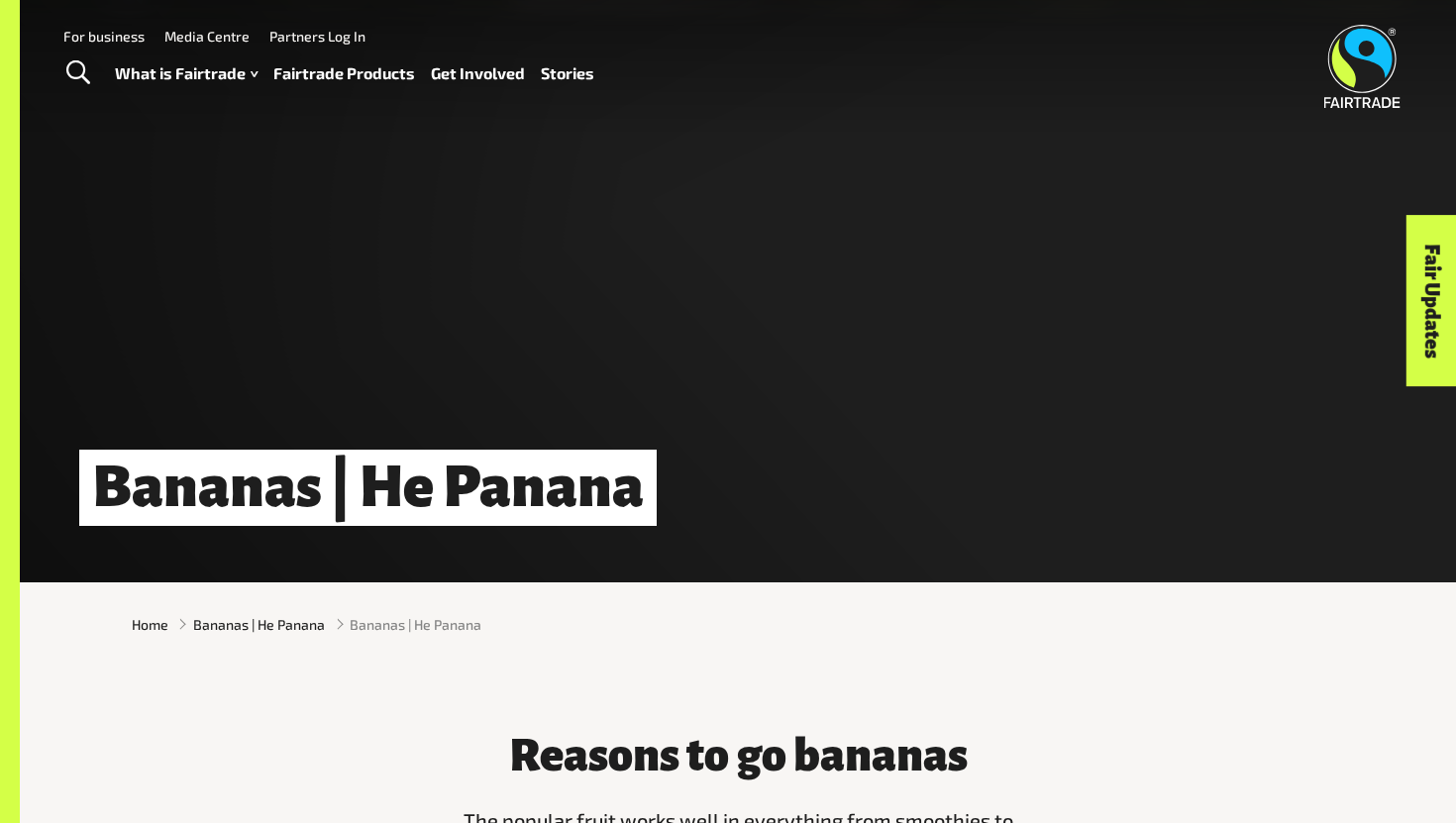 scroll, scrollTop: 0, scrollLeft: 0, axis: both 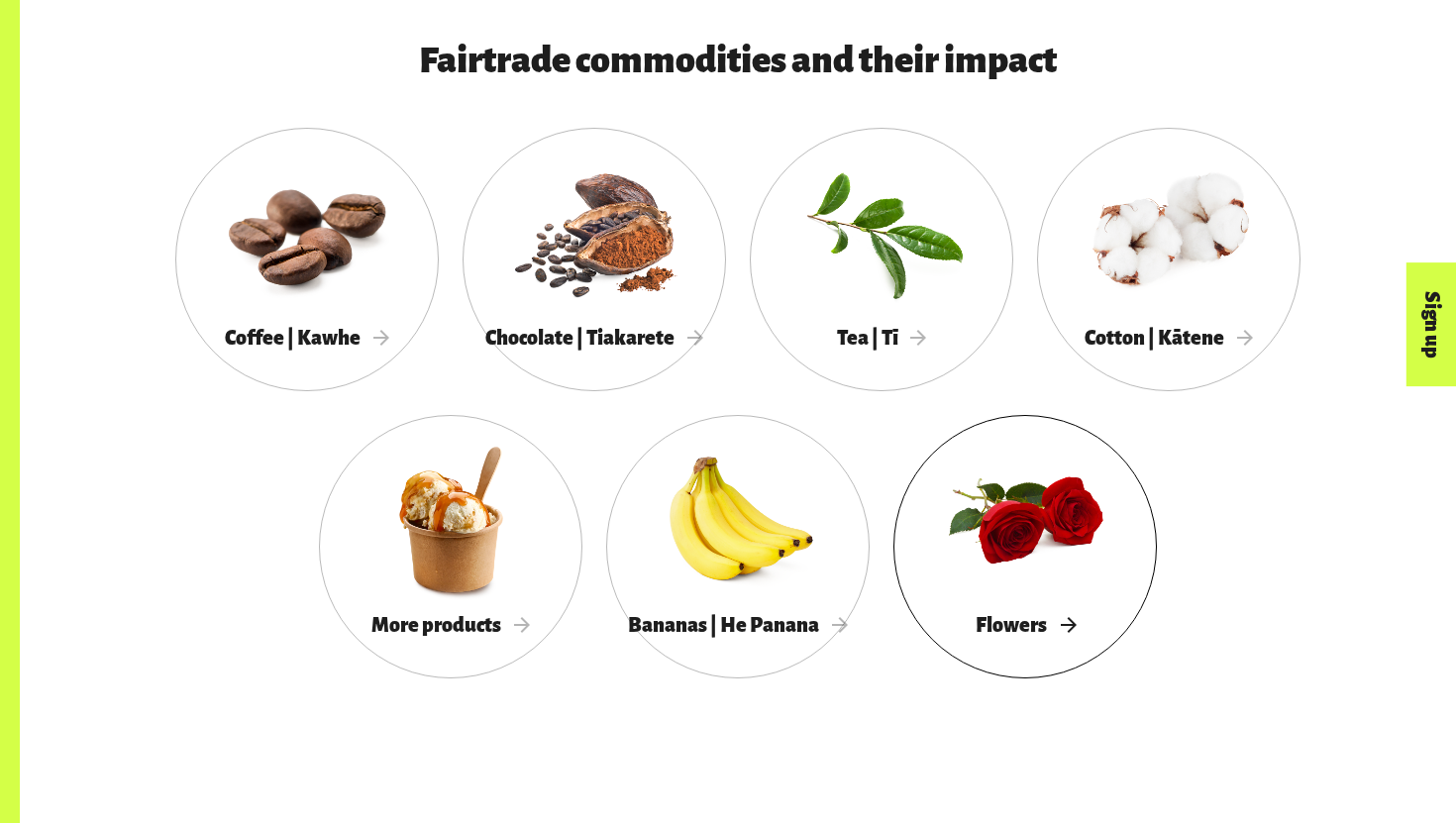 click at bounding box center (1025, 519) 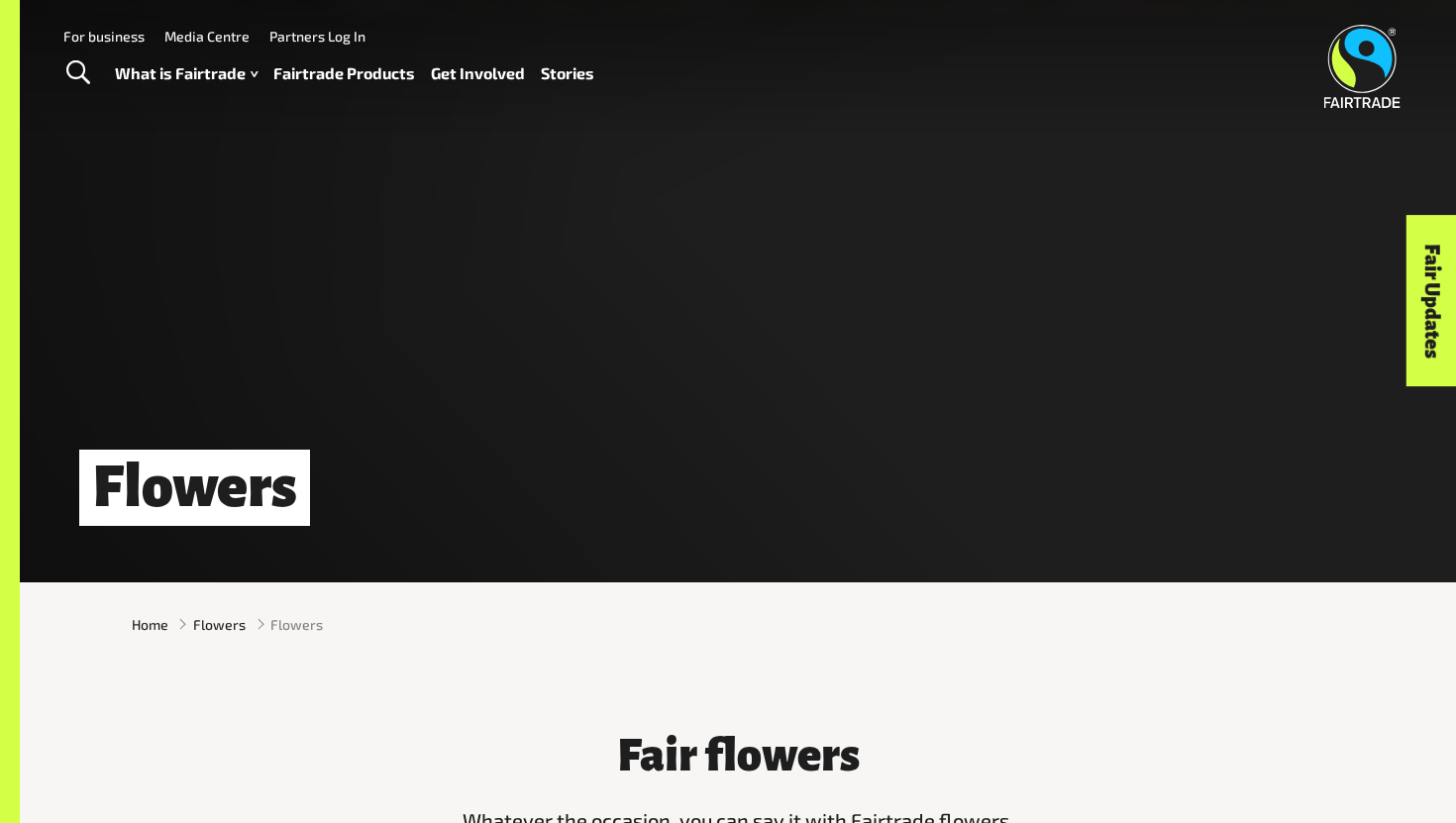 scroll, scrollTop: 0, scrollLeft: 0, axis: both 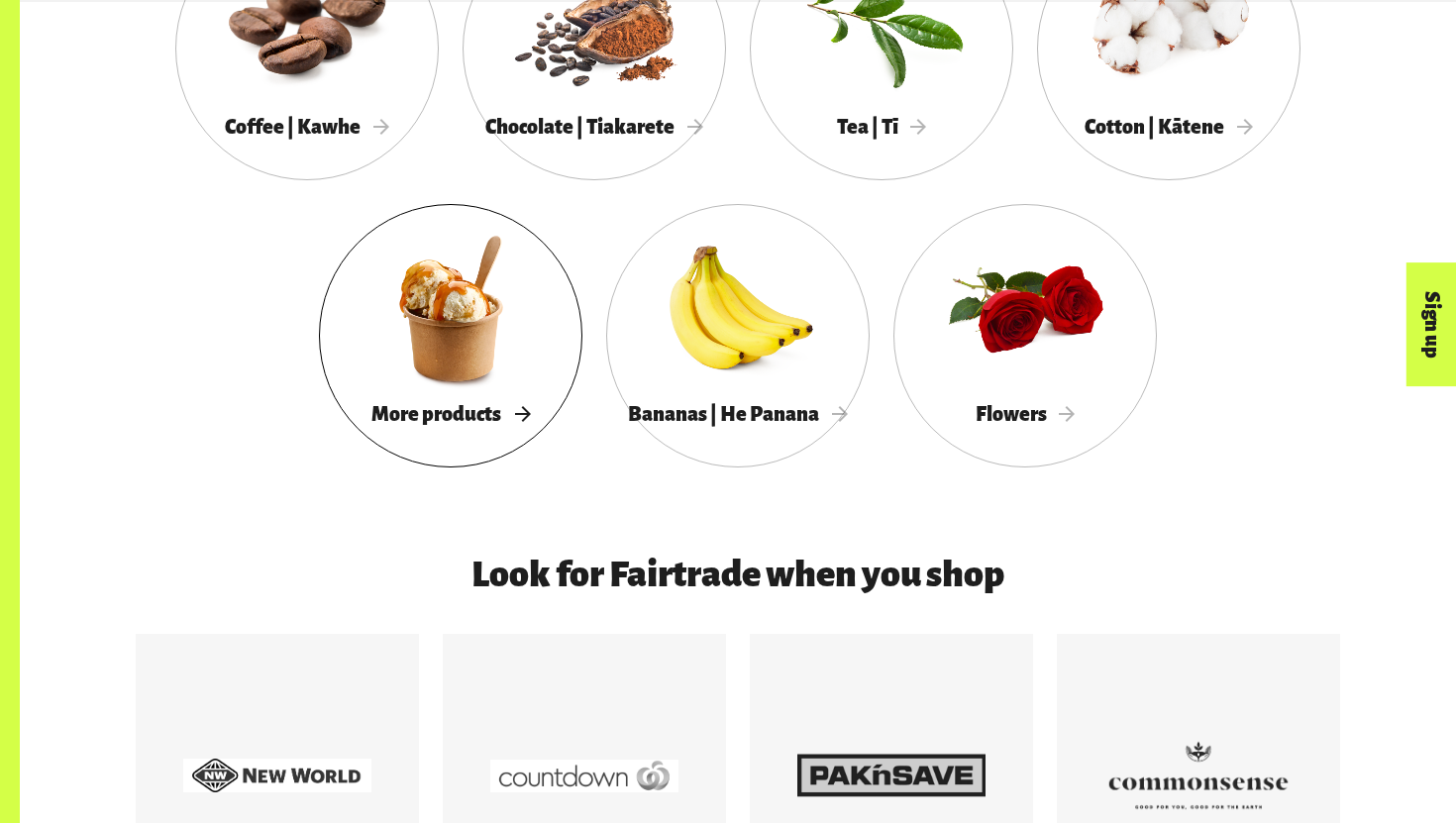 click at bounding box center [451, 308] 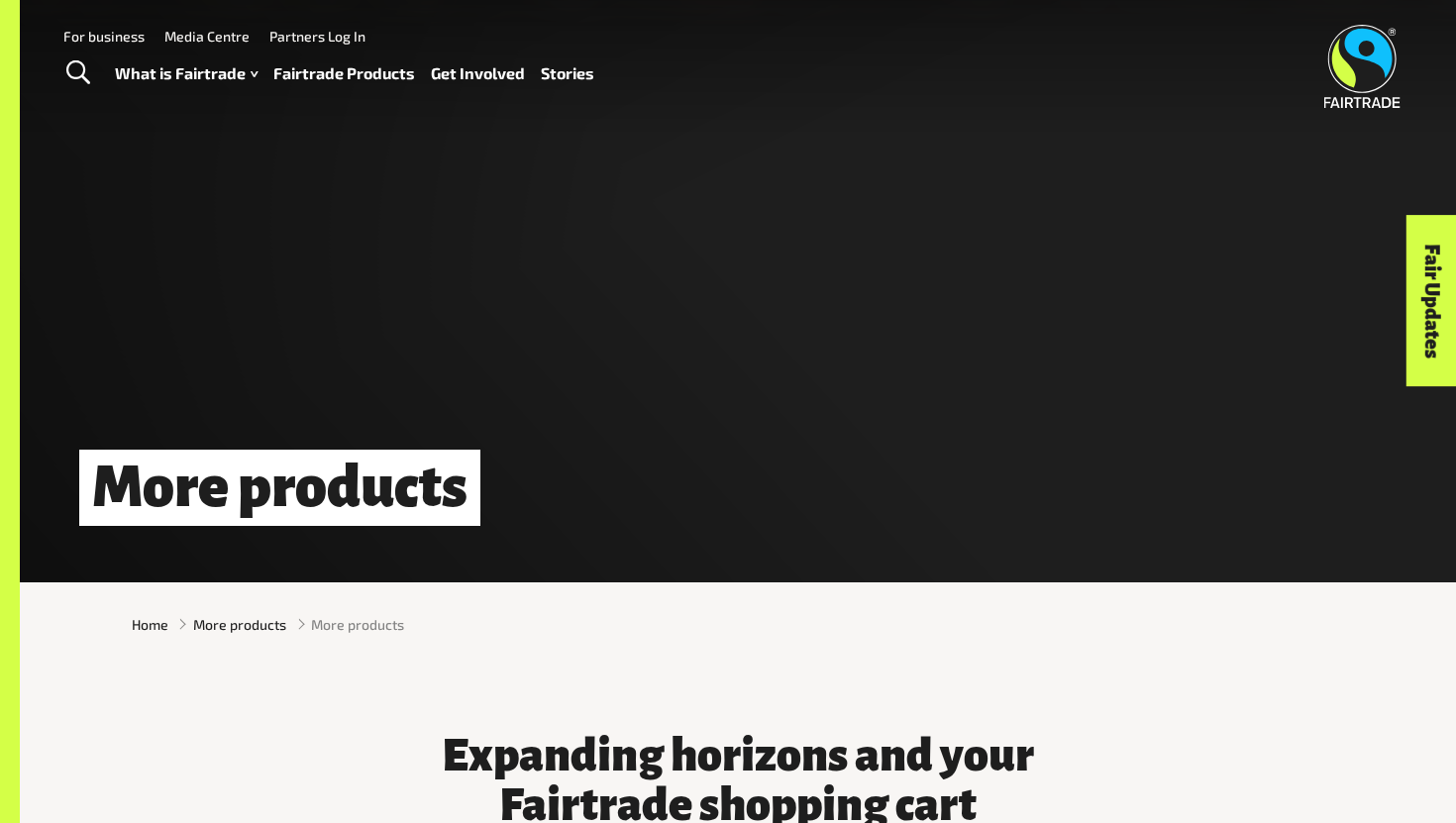 scroll, scrollTop: 0, scrollLeft: 0, axis: both 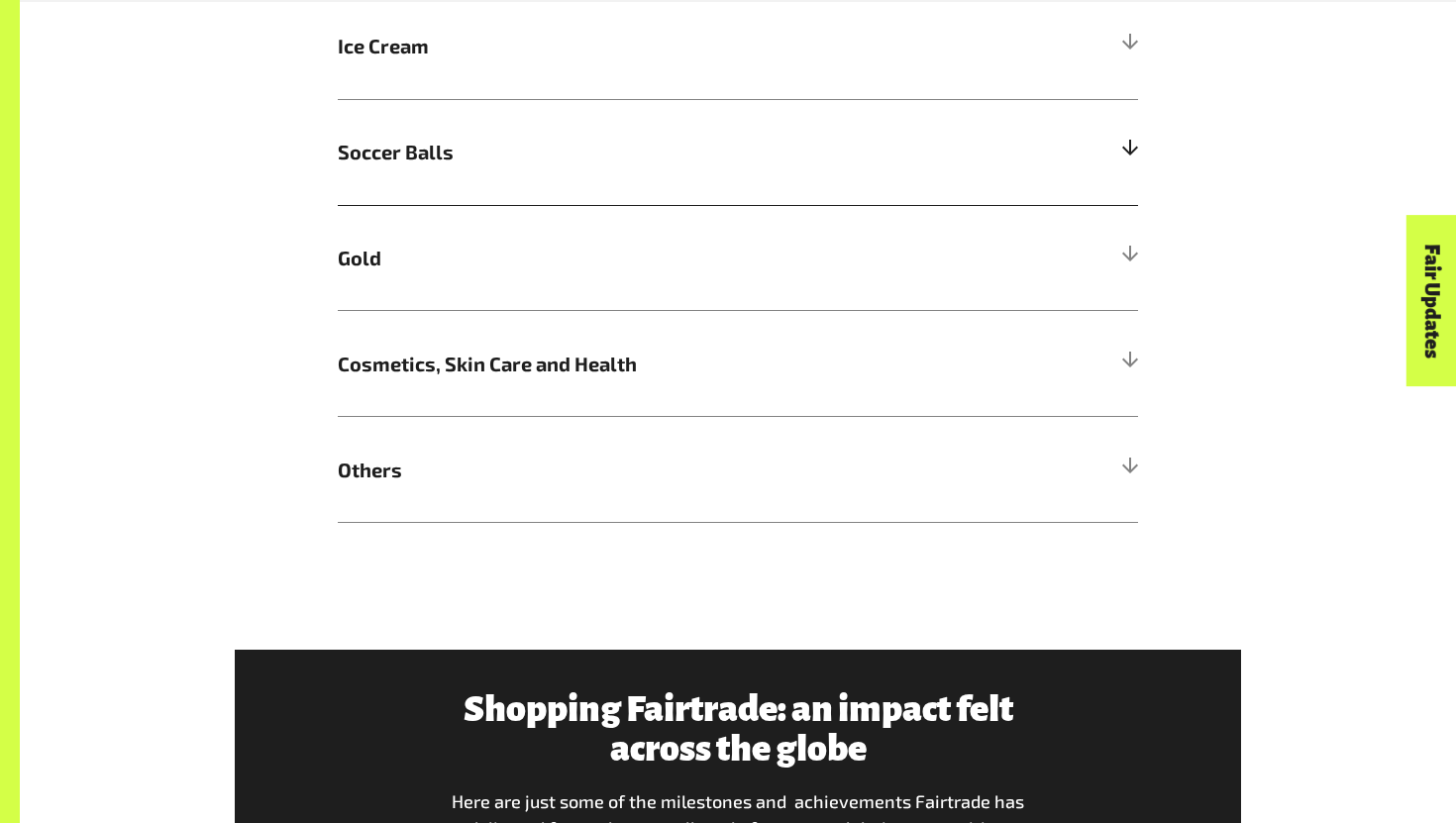 click on "Soccer Balls" at bounding box center [738, 152] 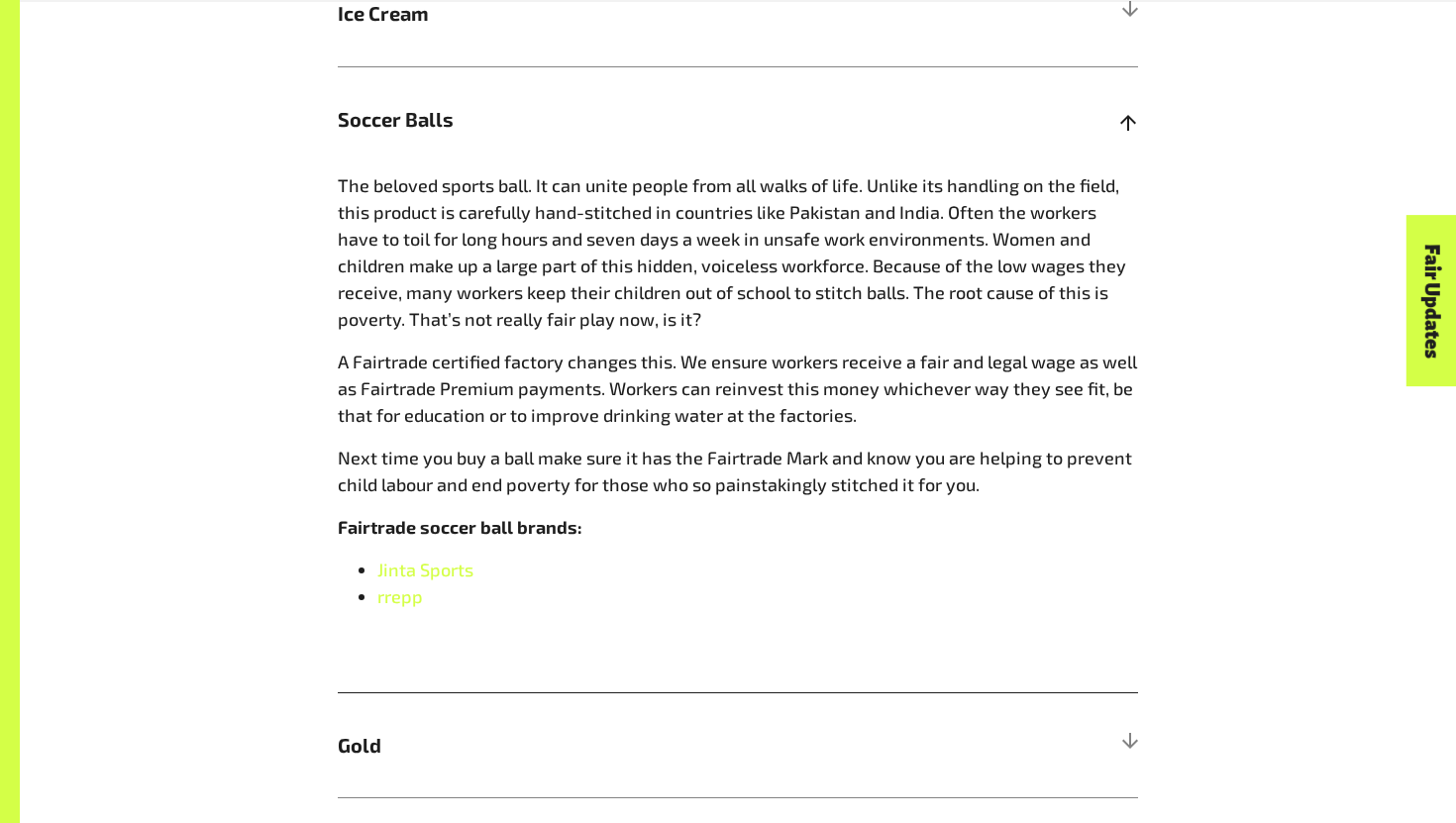 scroll, scrollTop: 1550, scrollLeft: 0, axis: vertical 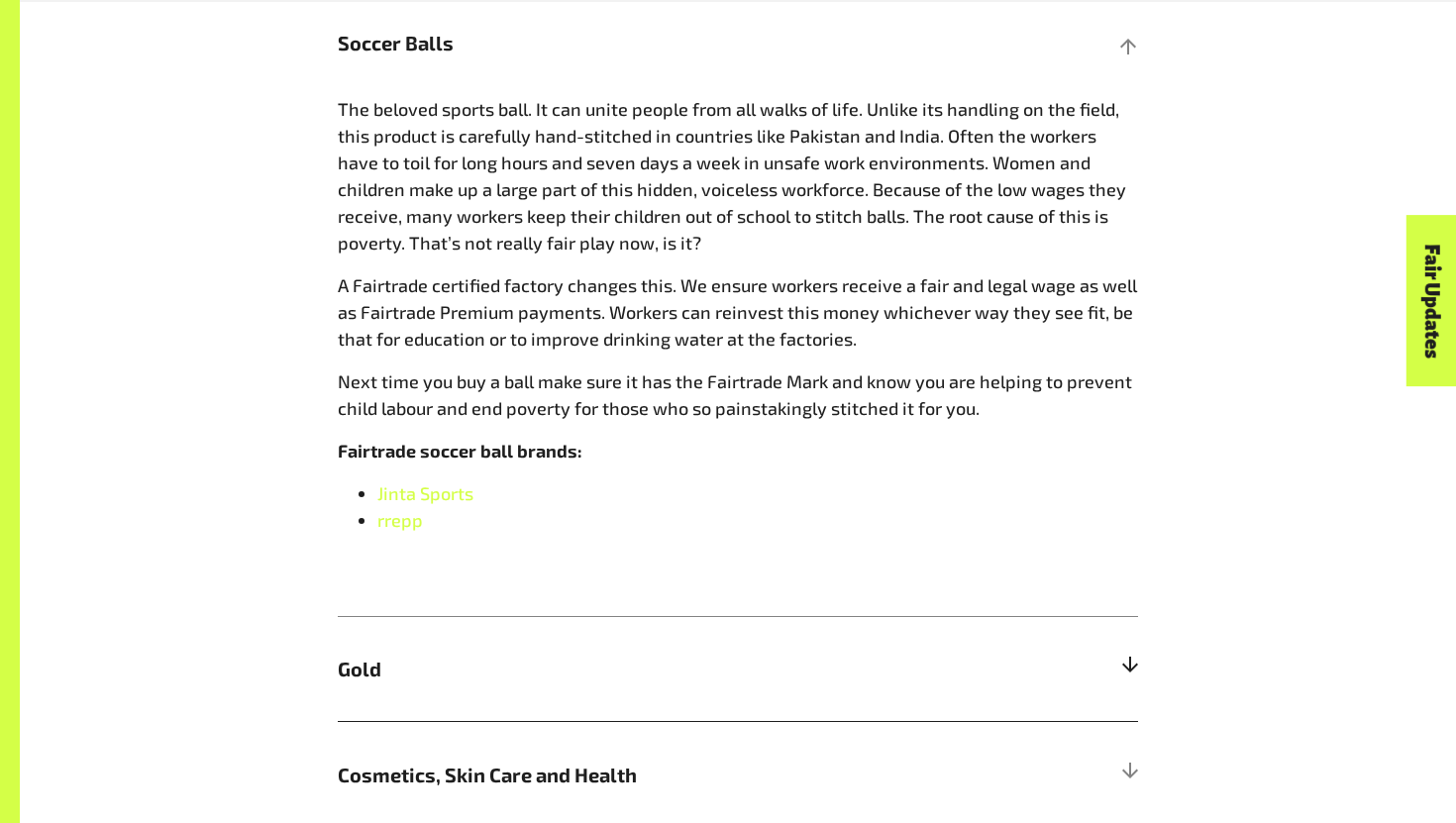 click on "Gold" at bounding box center [738, 669] 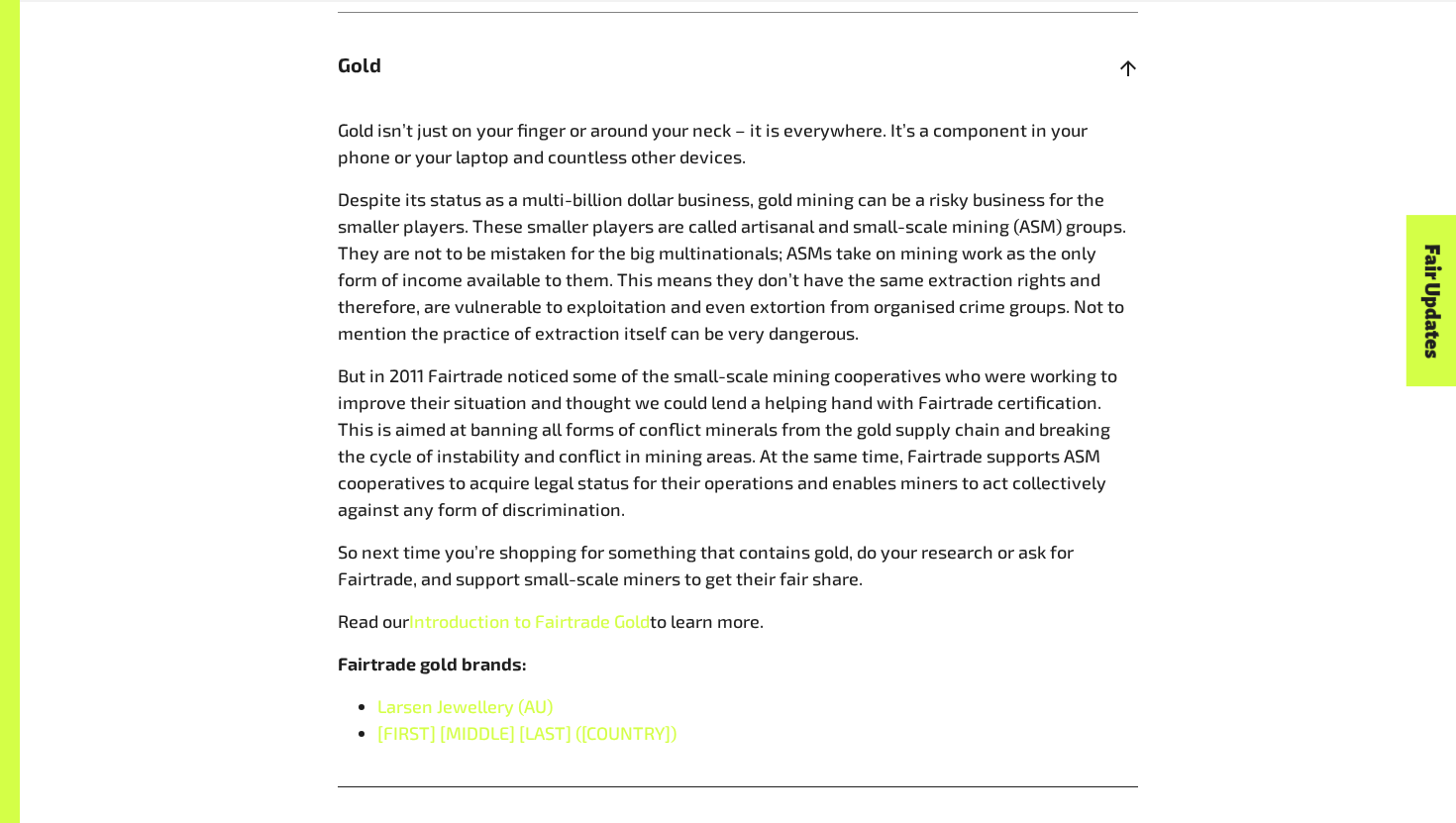 scroll, scrollTop: 1656, scrollLeft: 0, axis: vertical 